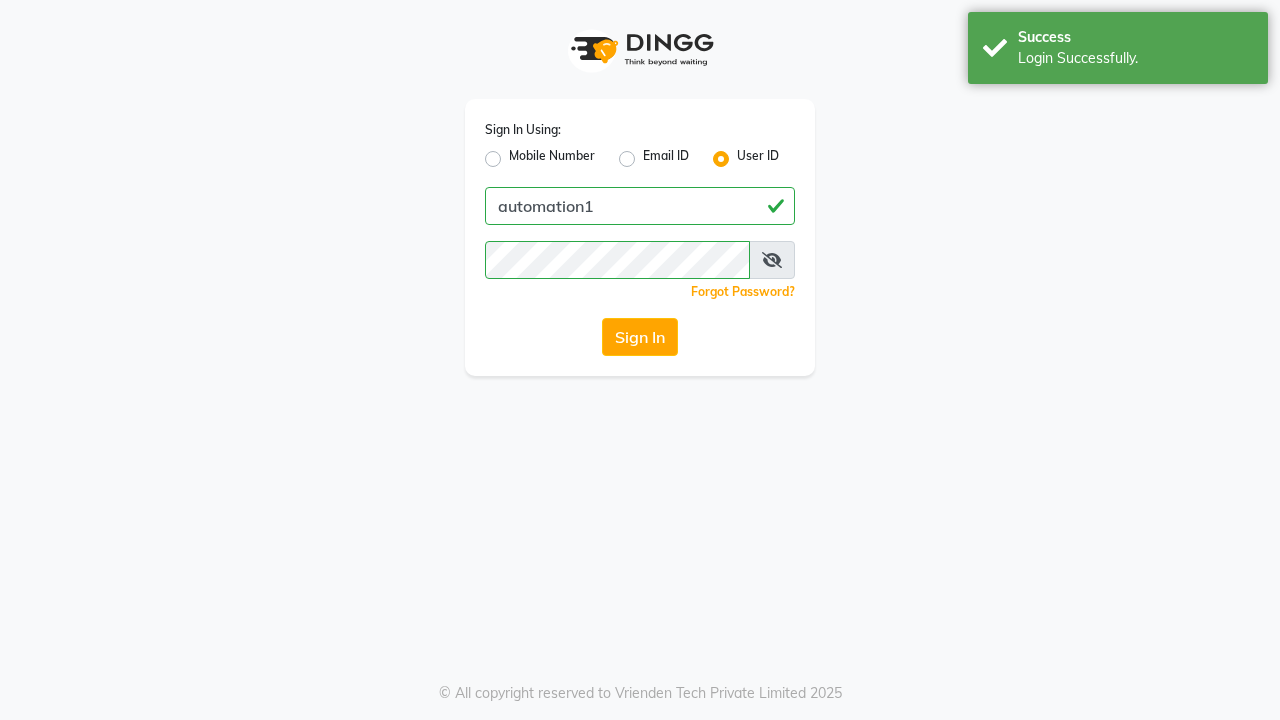 scroll, scrollTop: 0, scrollLeft: 0, axis: both 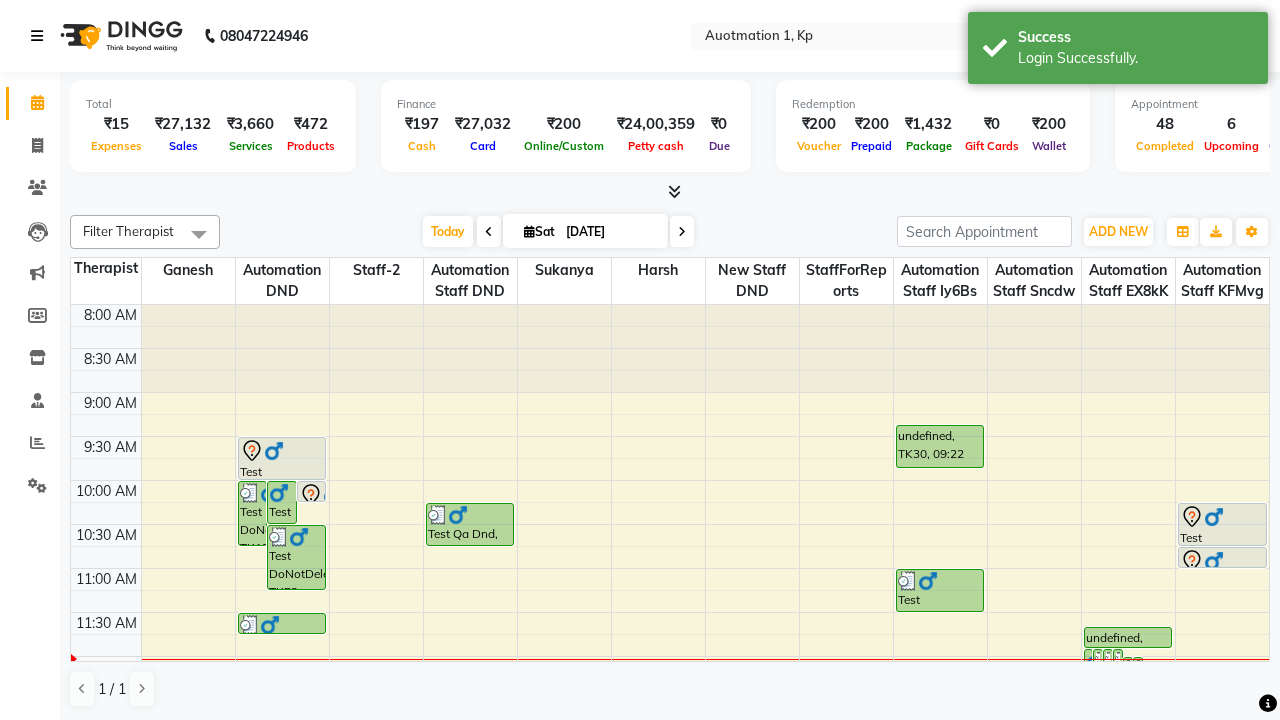 click at bounding box center [37, 36] 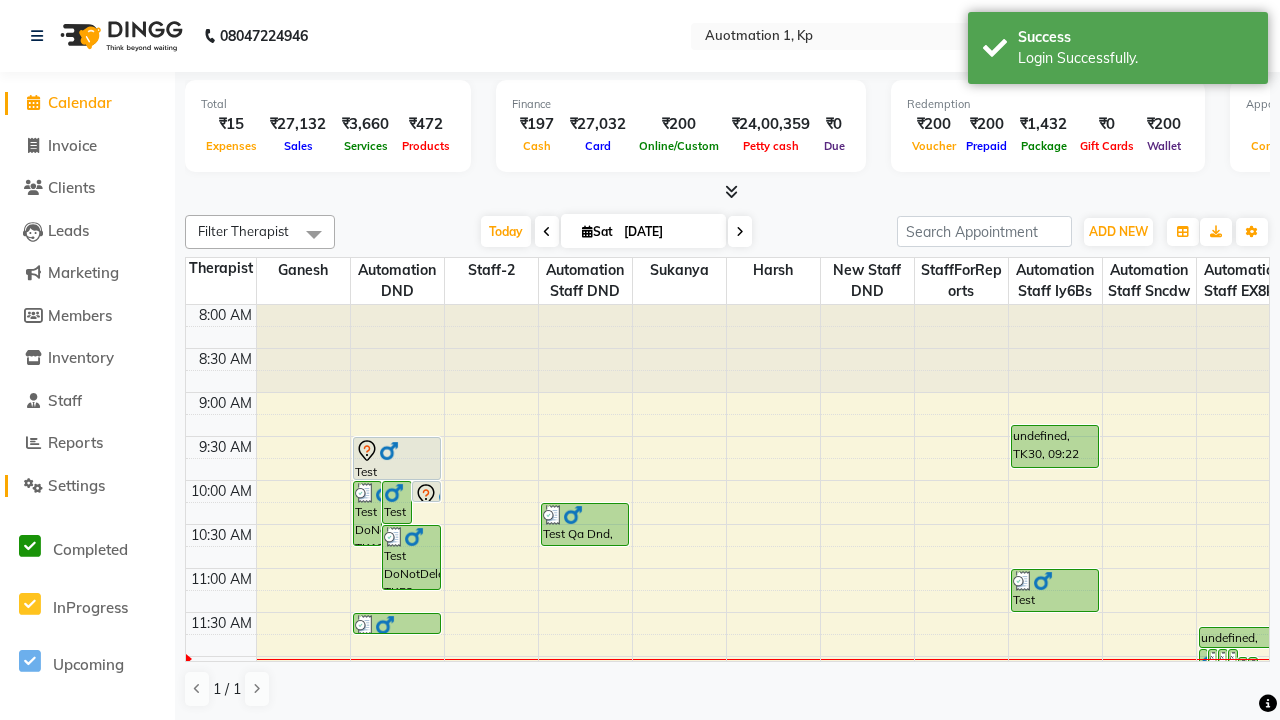 click on "Settings" 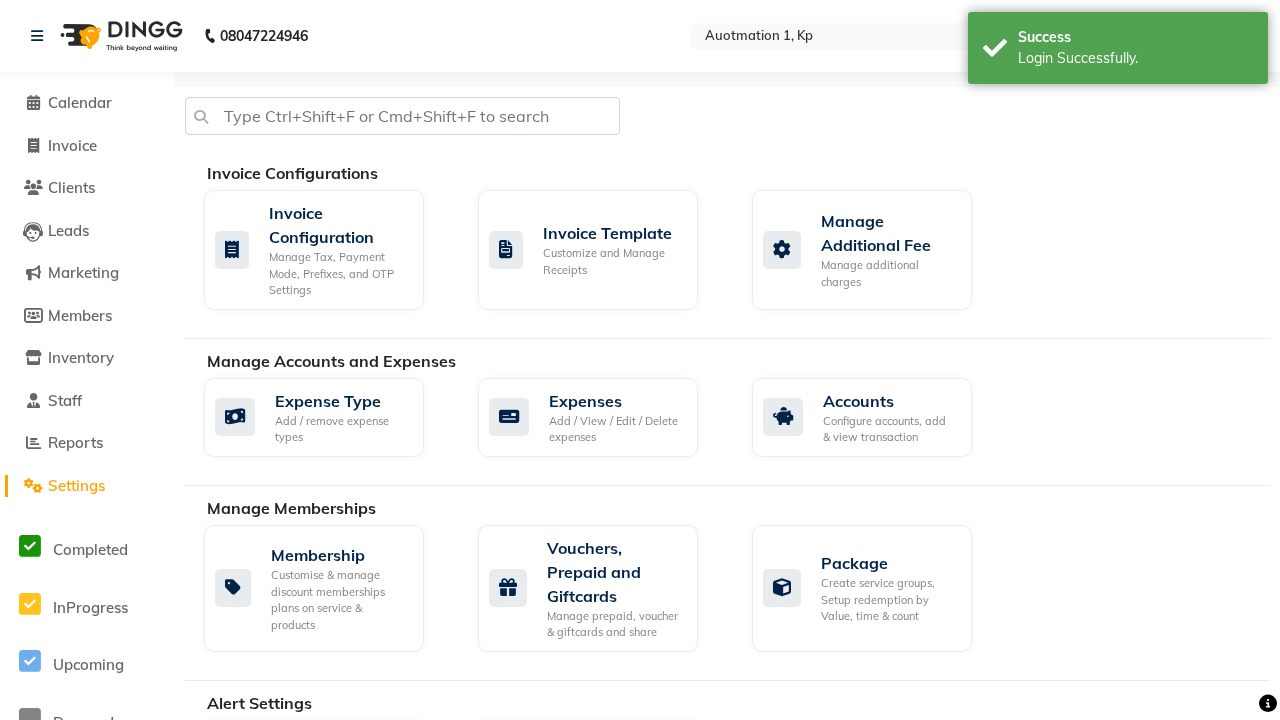 click on "Manage Services" 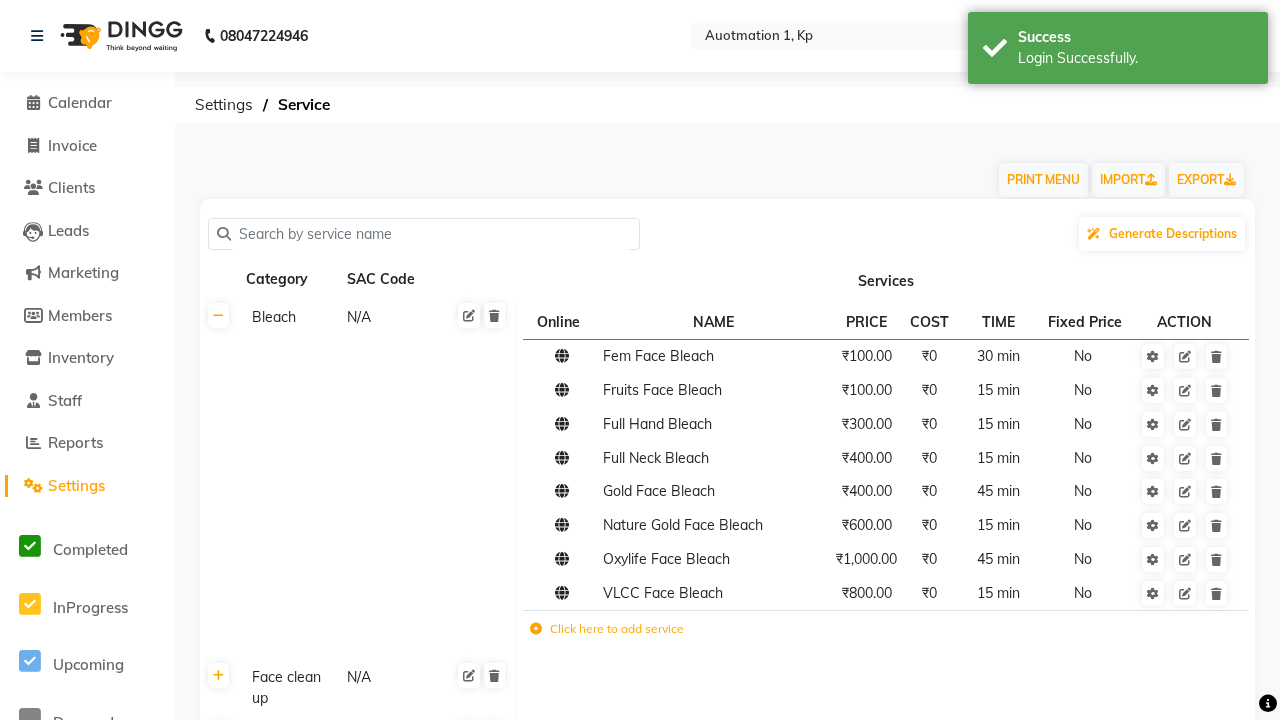 click on "Click here to add category." 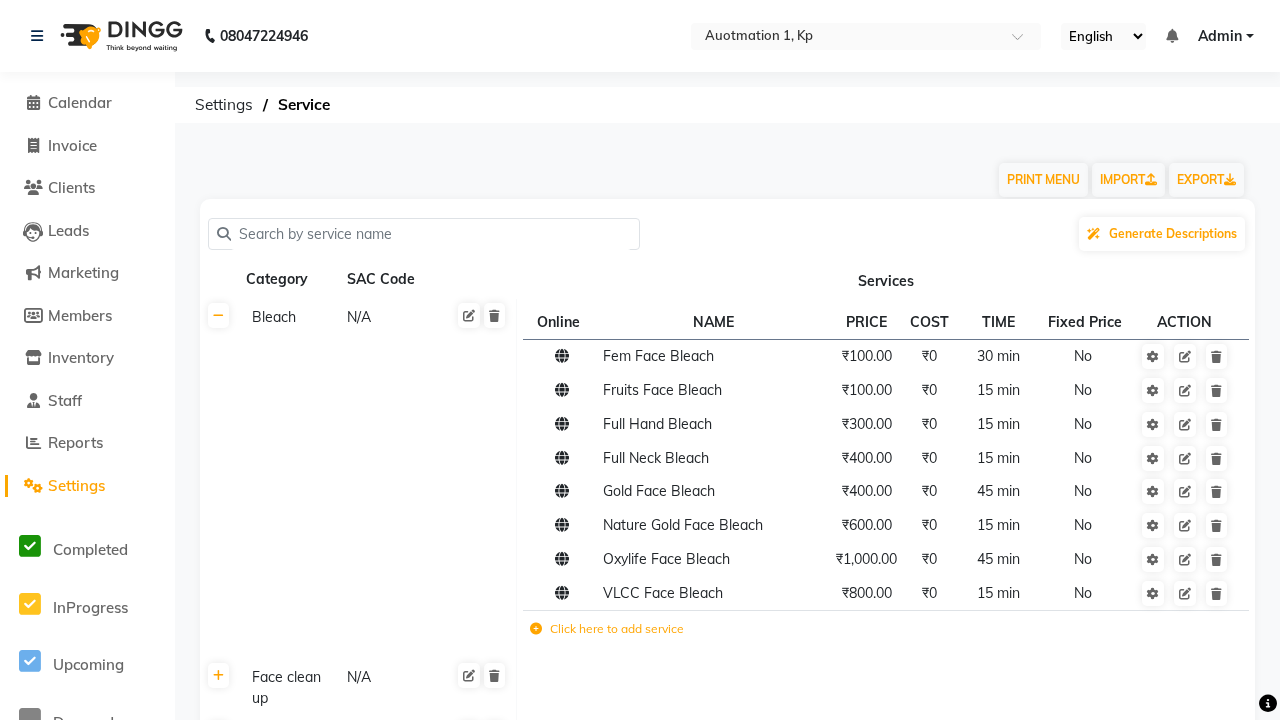 scroll, scrollTop: 2068, scrollLeft: 0, axis: vertical 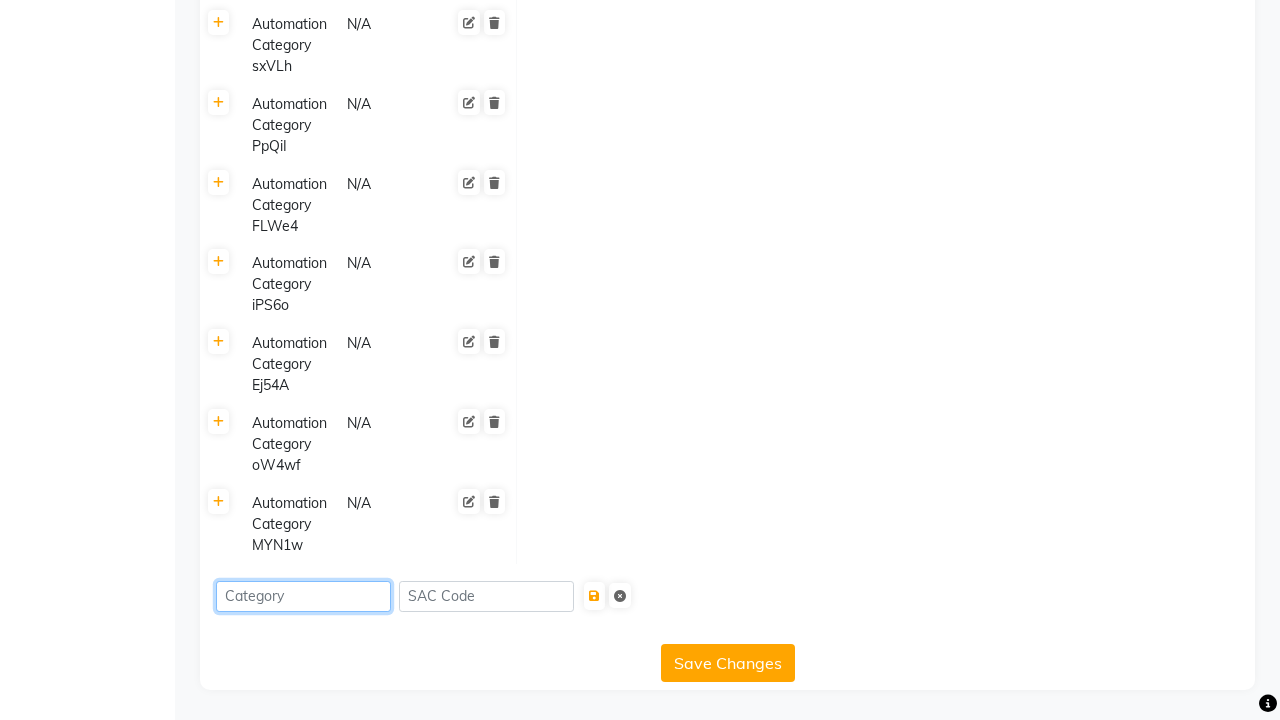 type on "Automation Category HXxKl" 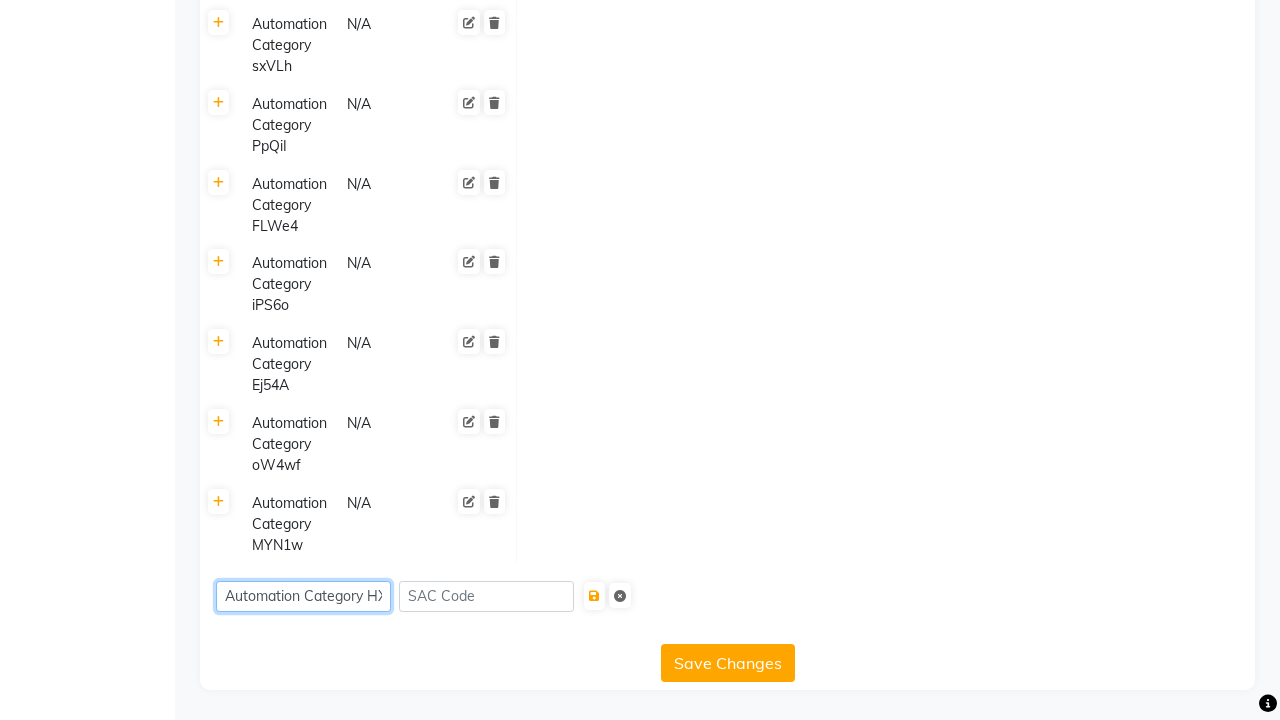 scroll, scrollTop: 0, scrollLeft: 8, axis: horizontal 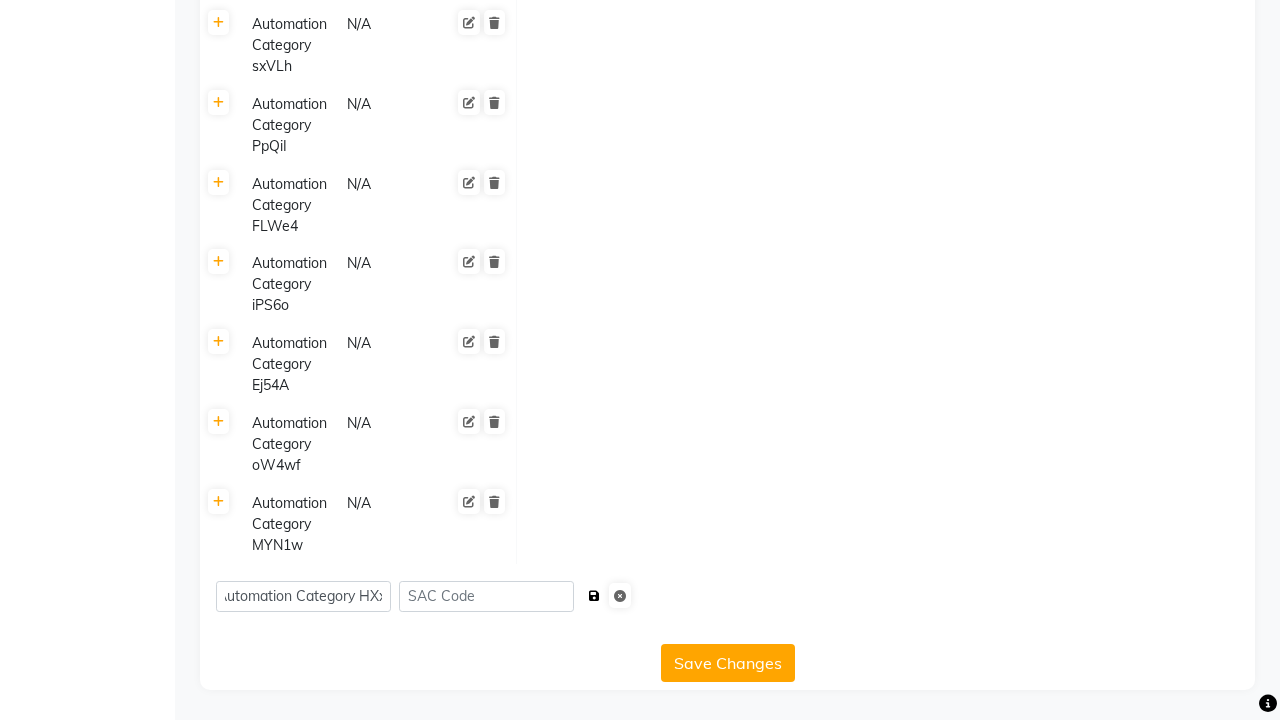 click at bounding box center [594, 596] 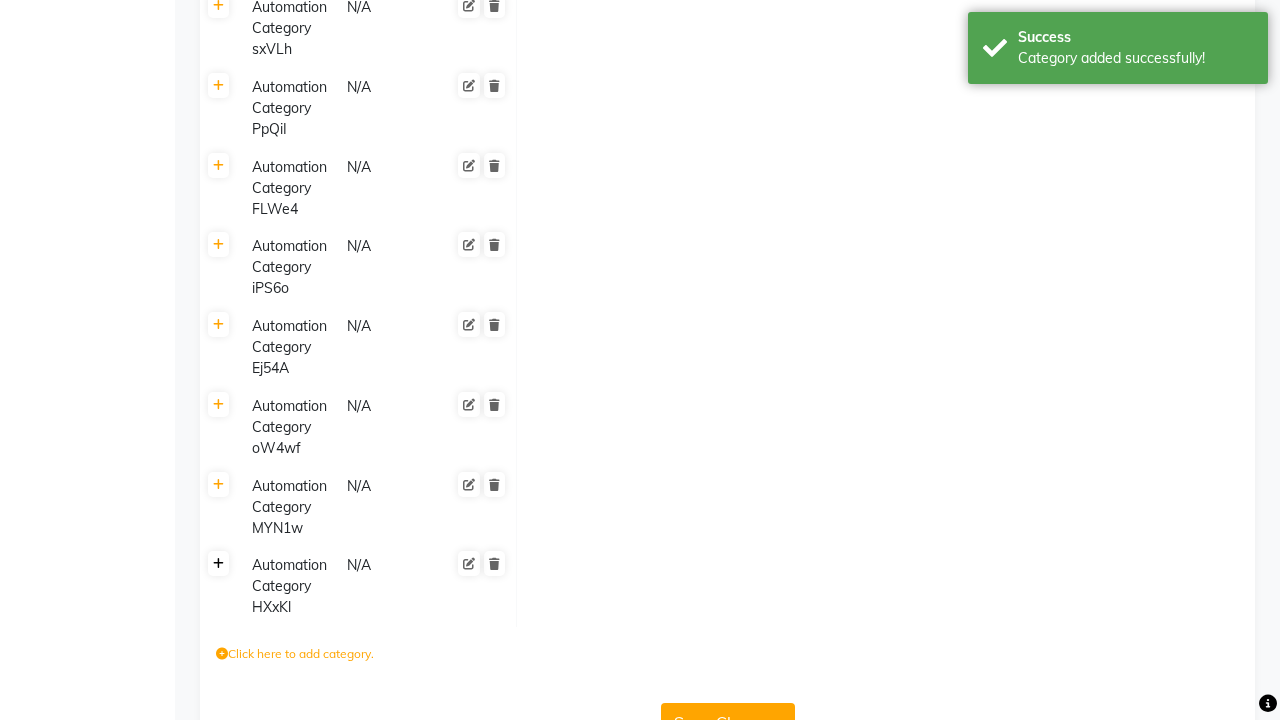 click on "Category added successfully!" at bounding box center (1135, 58) 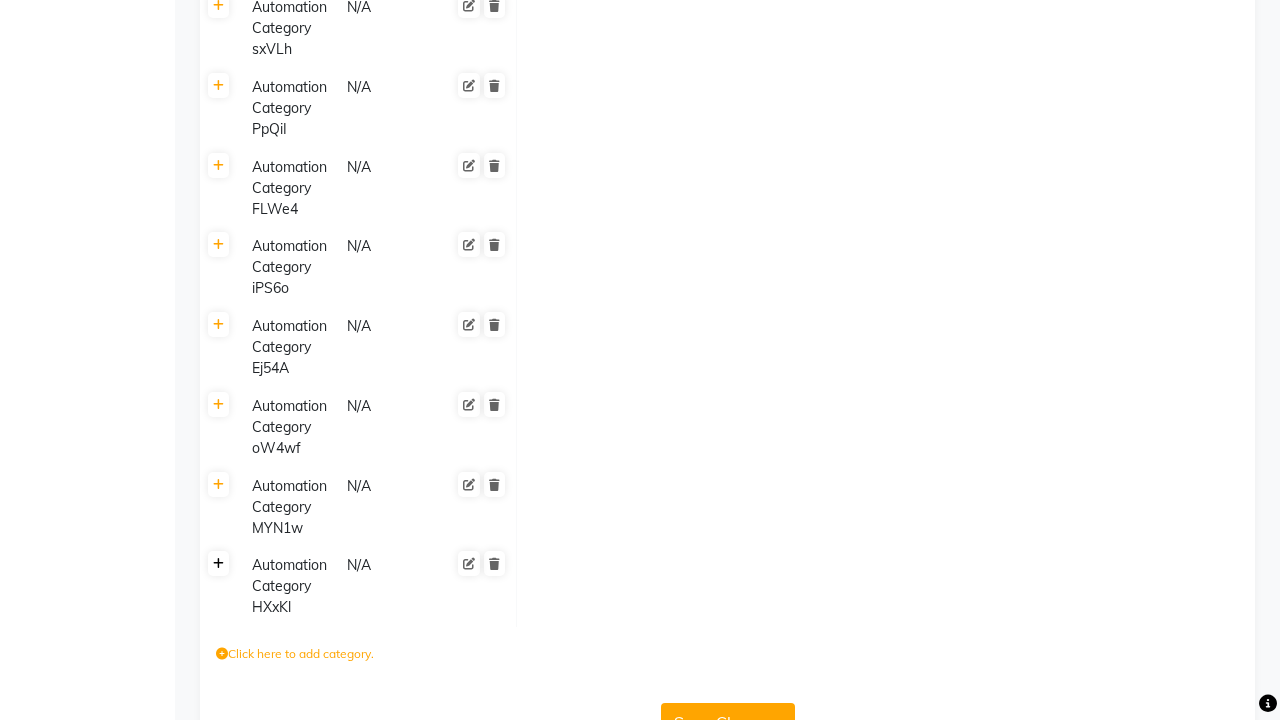 click 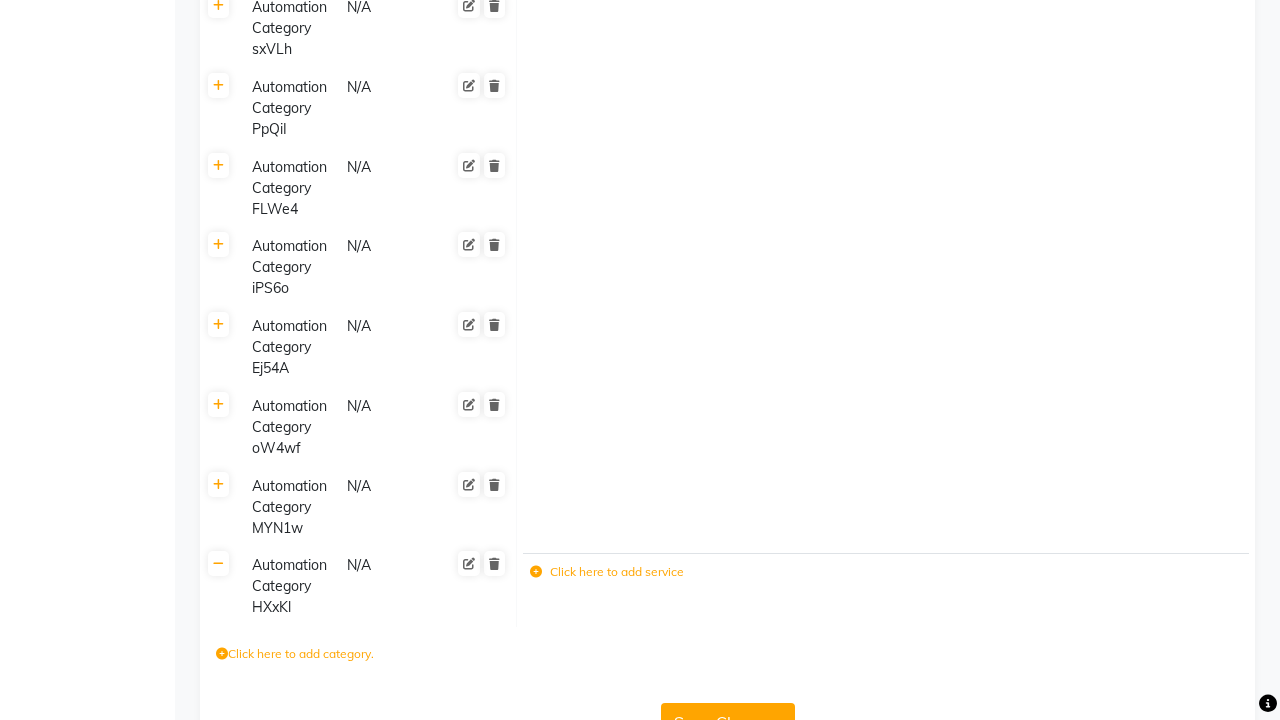 click 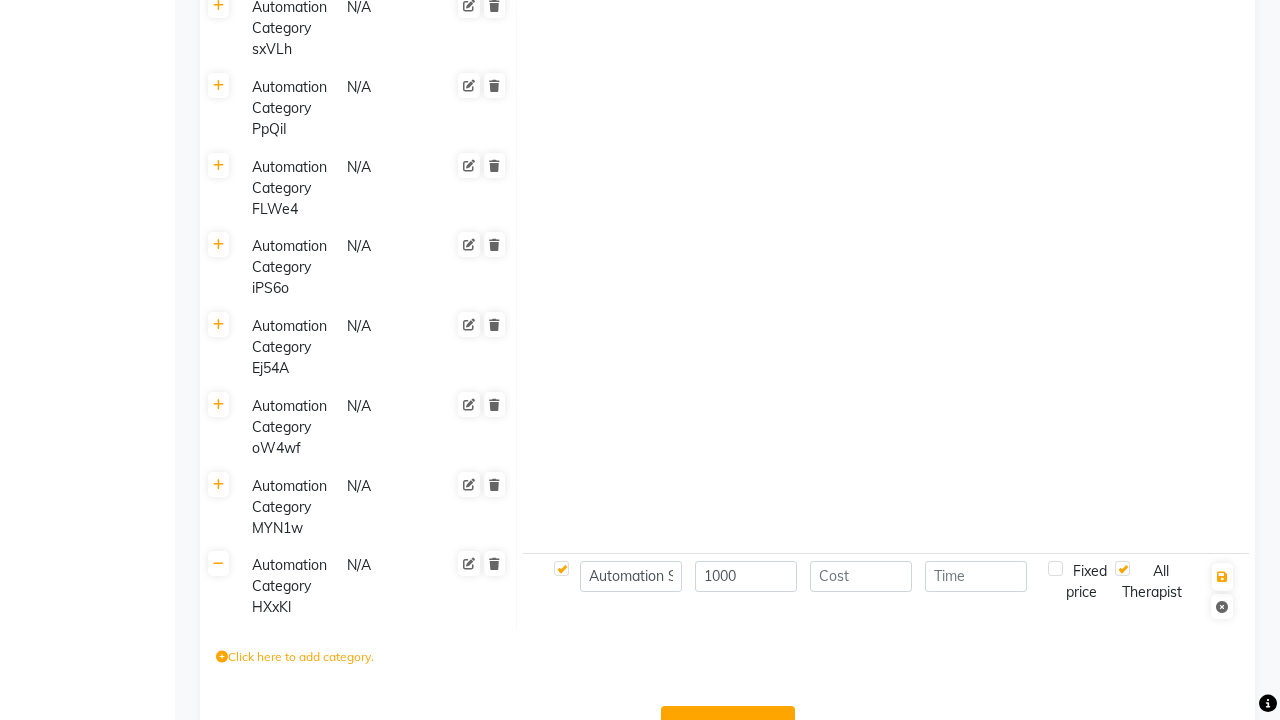 type on "1000" 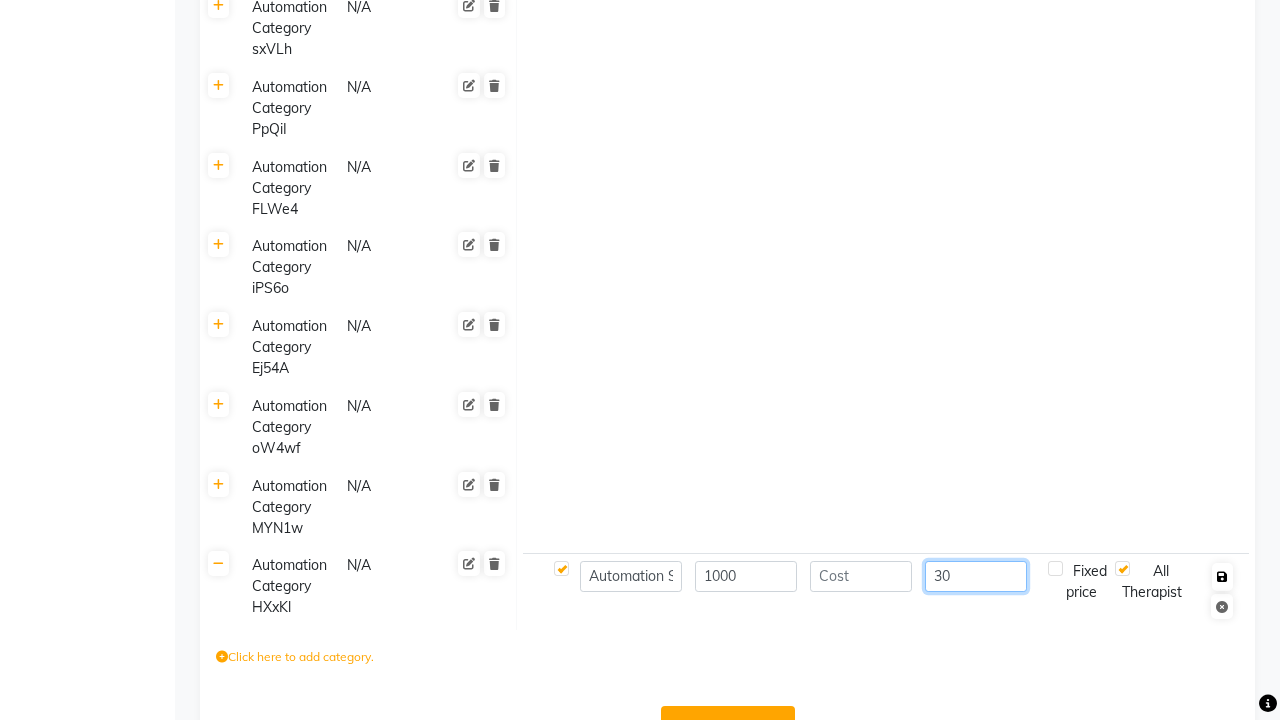 type on "30" 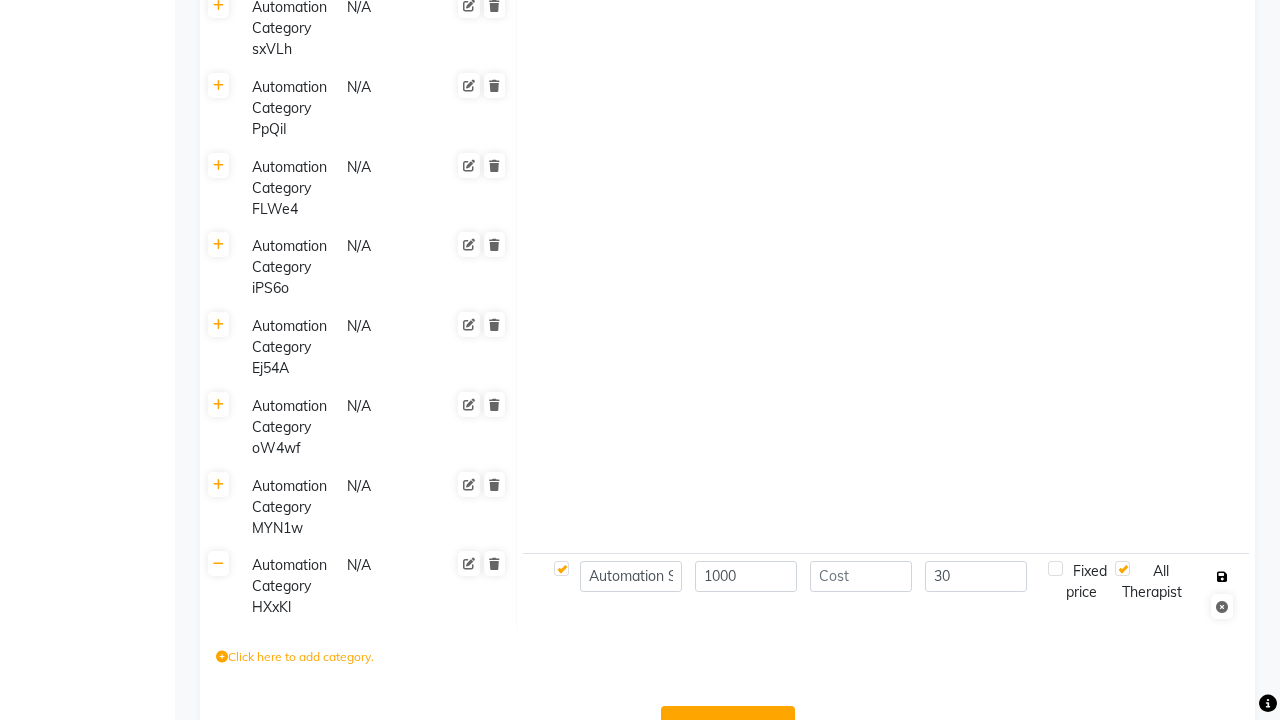 click at bounding box center (1222, 577) 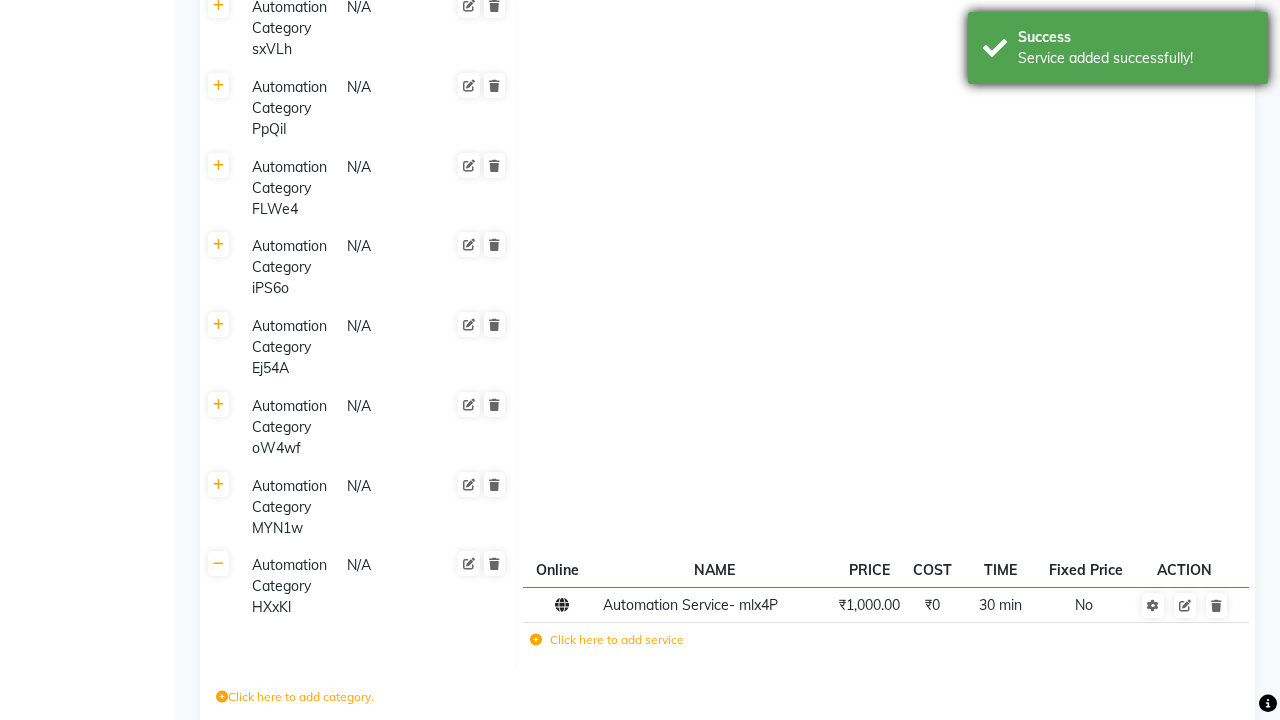 click on "Service added successfully!" at bounding box center (1135, 58) 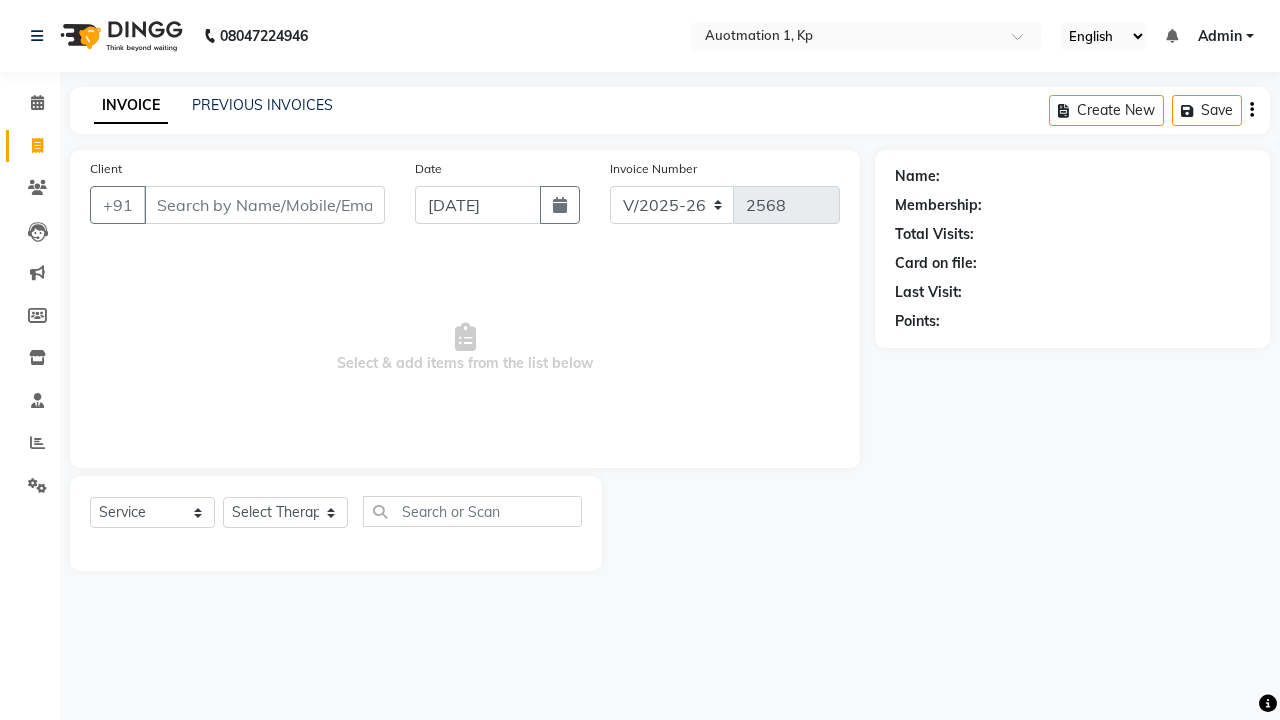 select on "150" 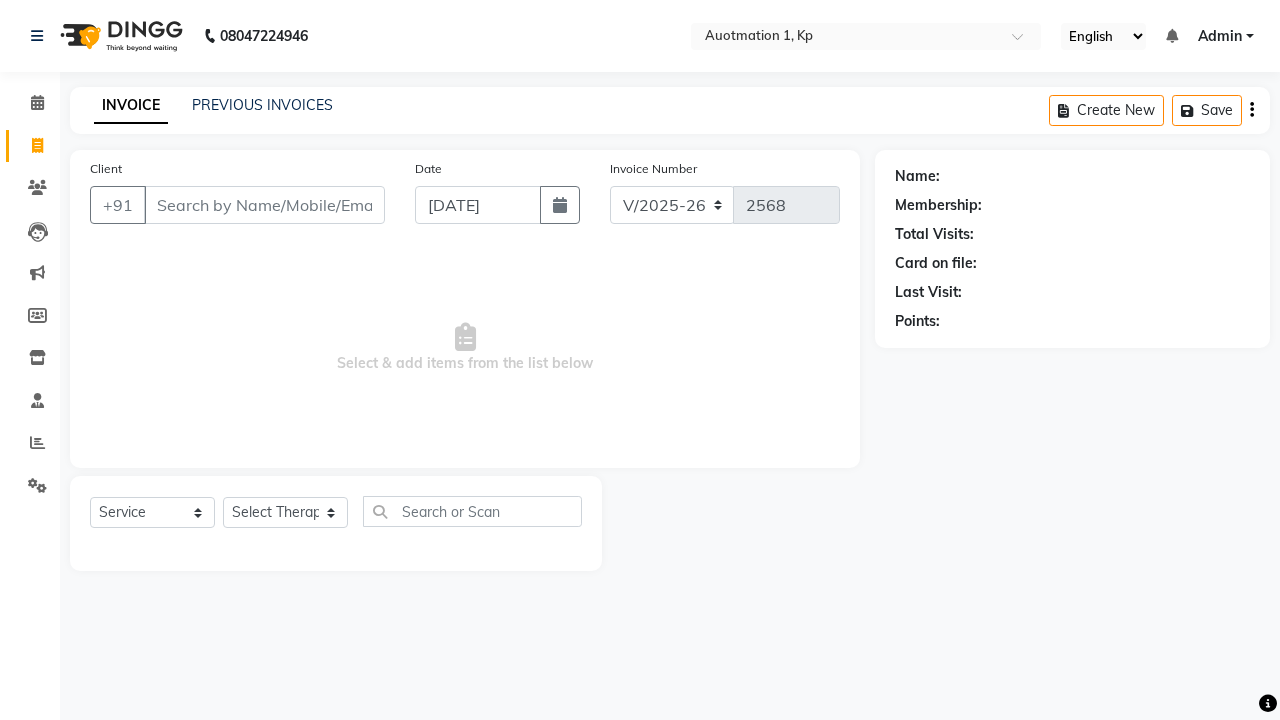 select on "2108" 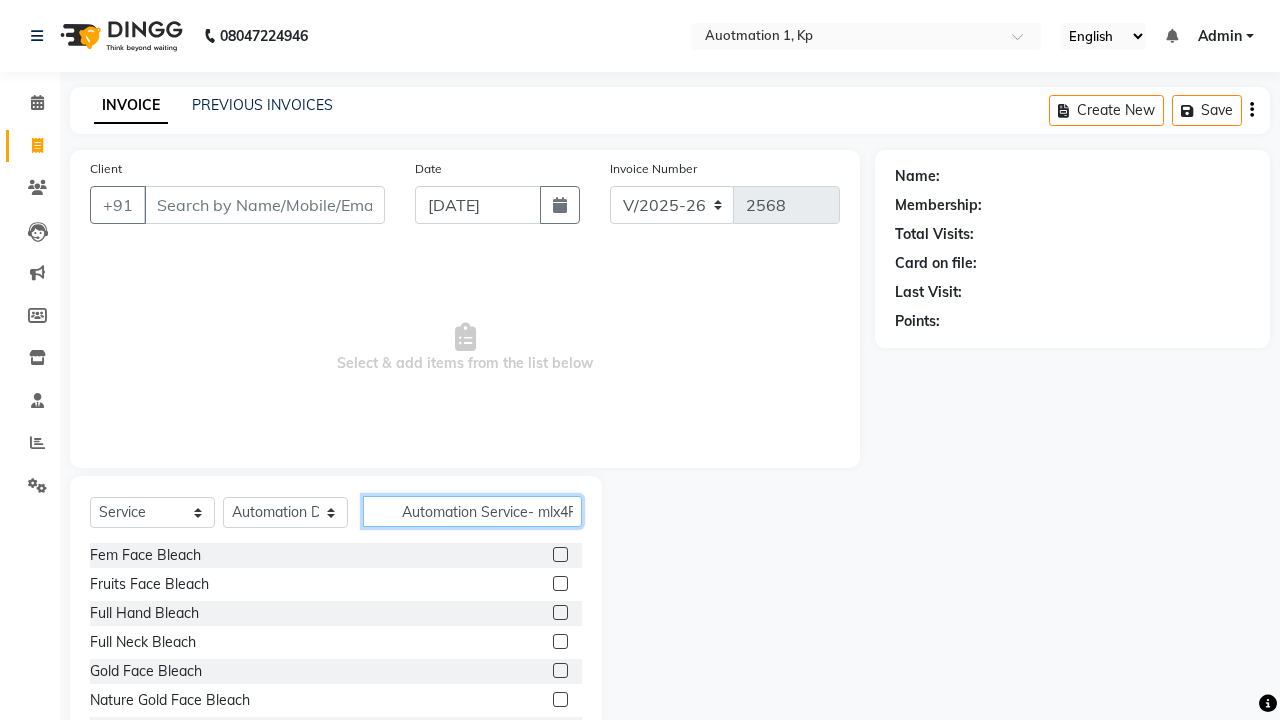 scroll, scrollTop: 0, scrollLeft: 4, axis: horizontal 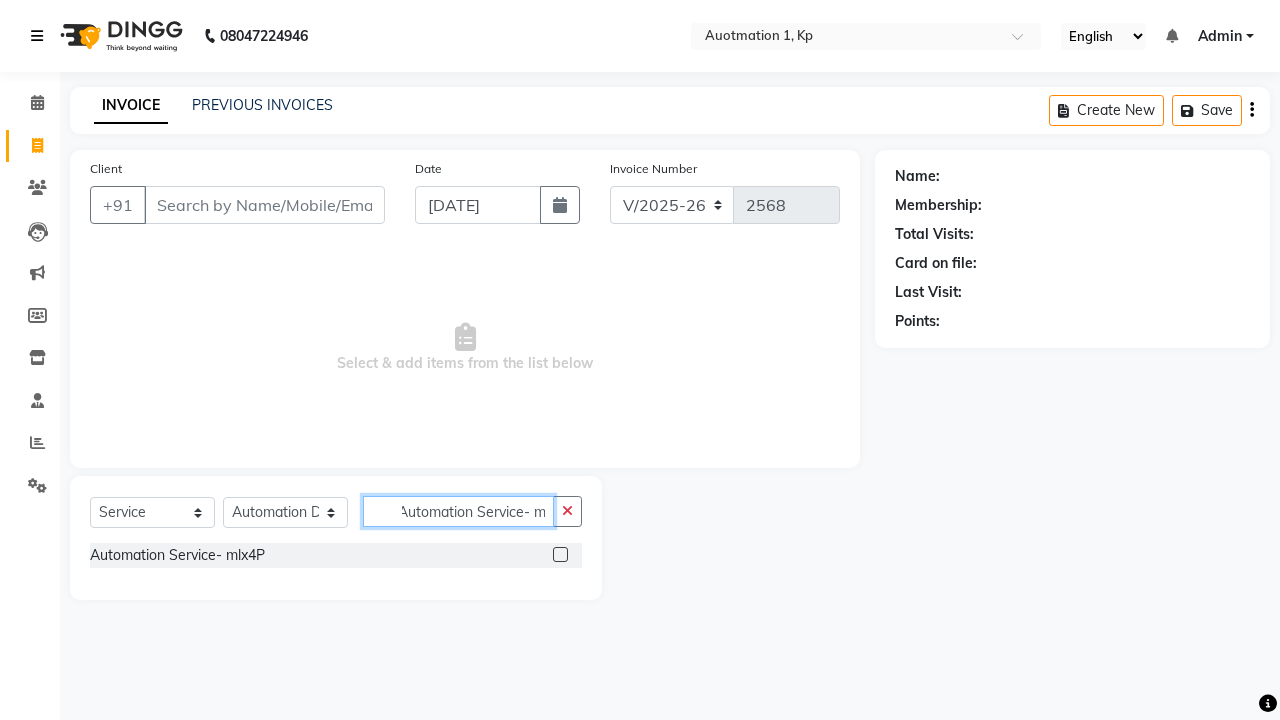 type on "Automation Service- mlx4P" 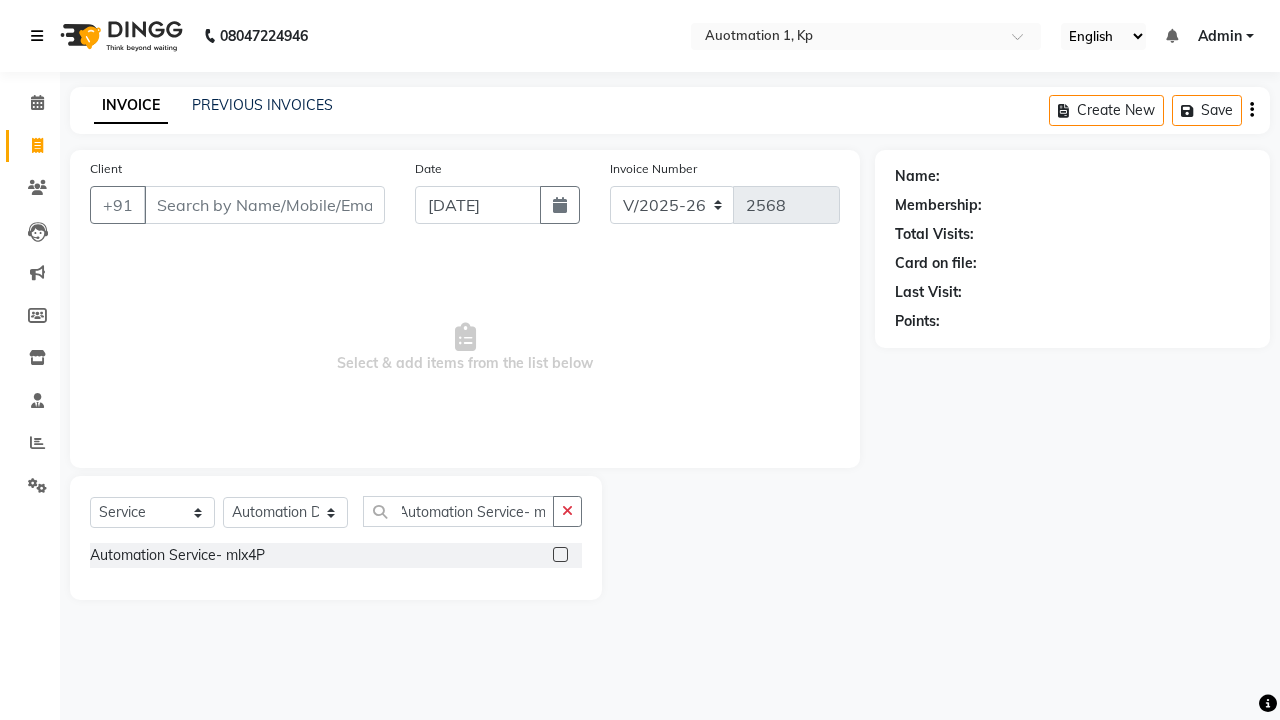 click at bounding box center (37, 36) 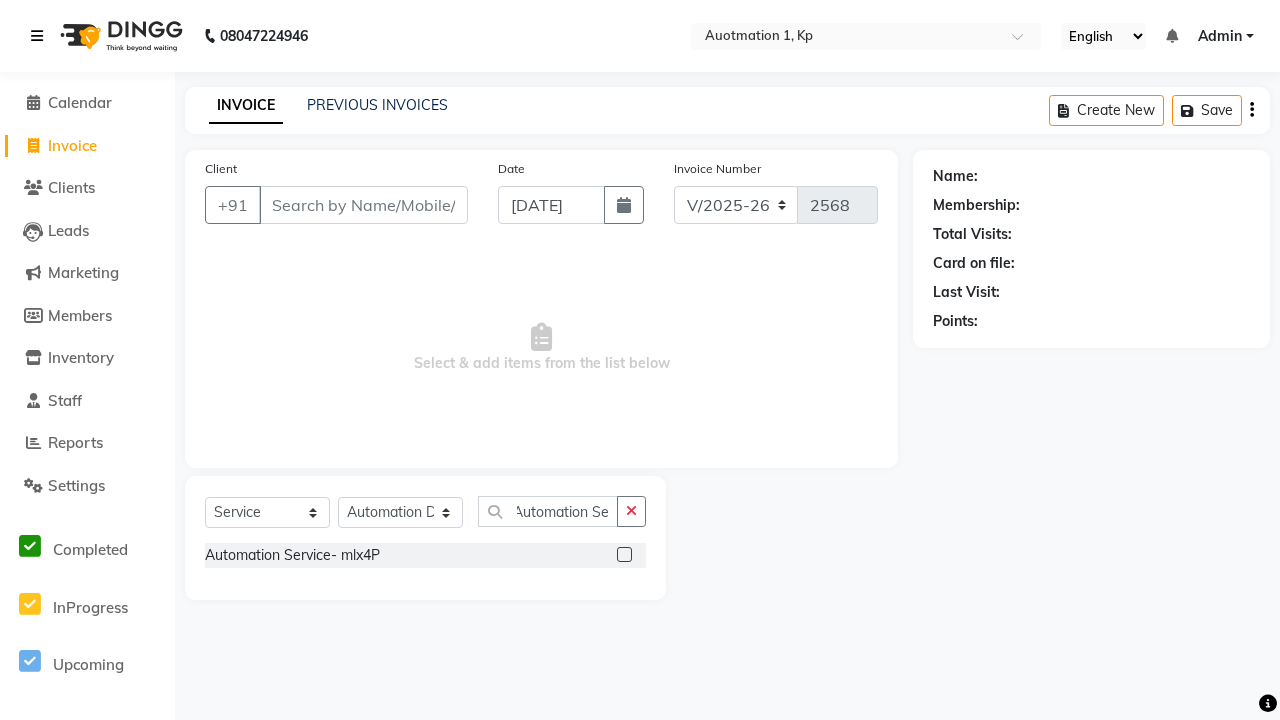 scroll, scrollTop: 0, scrollLeft: 0, axis: both 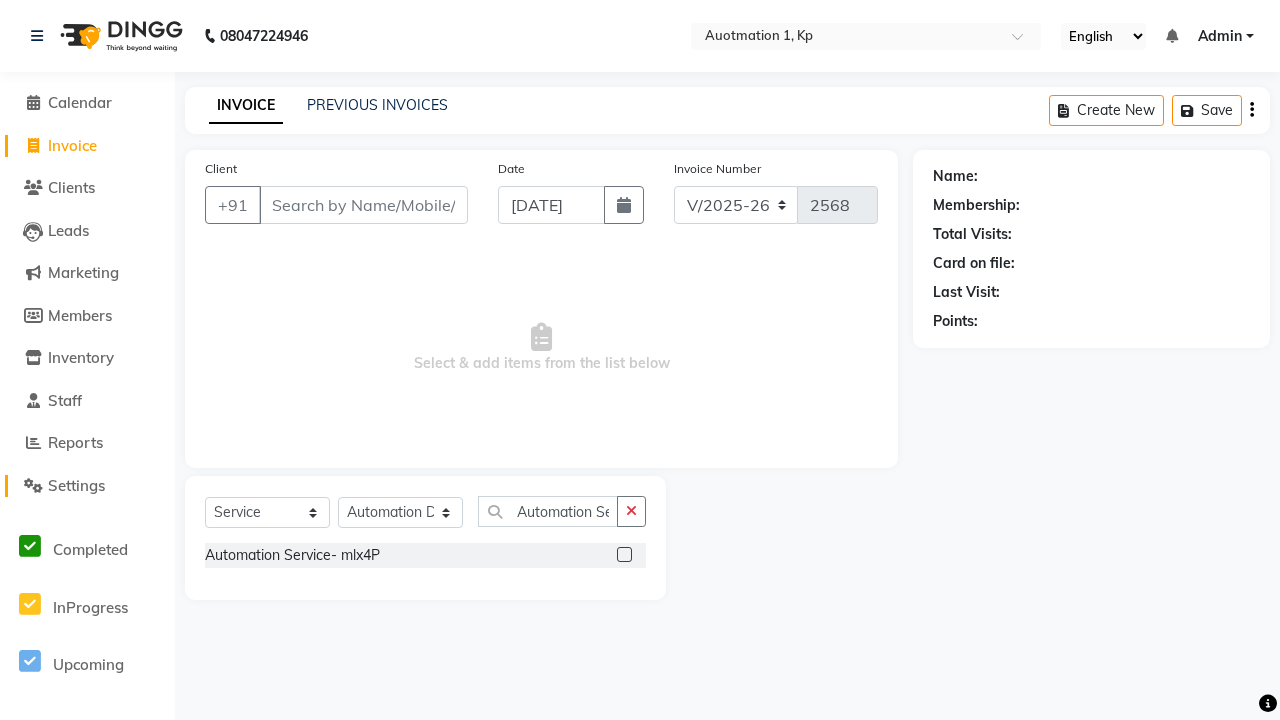 click on "Settings" 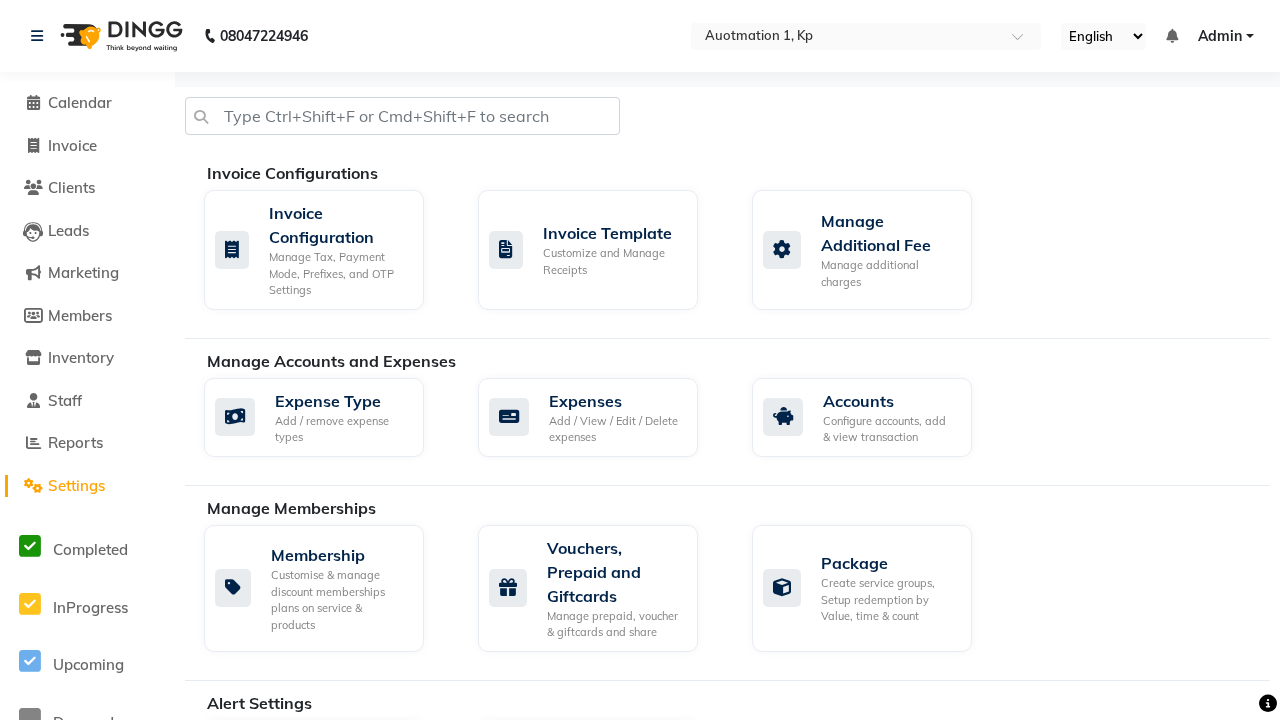 click on "Manage Services" 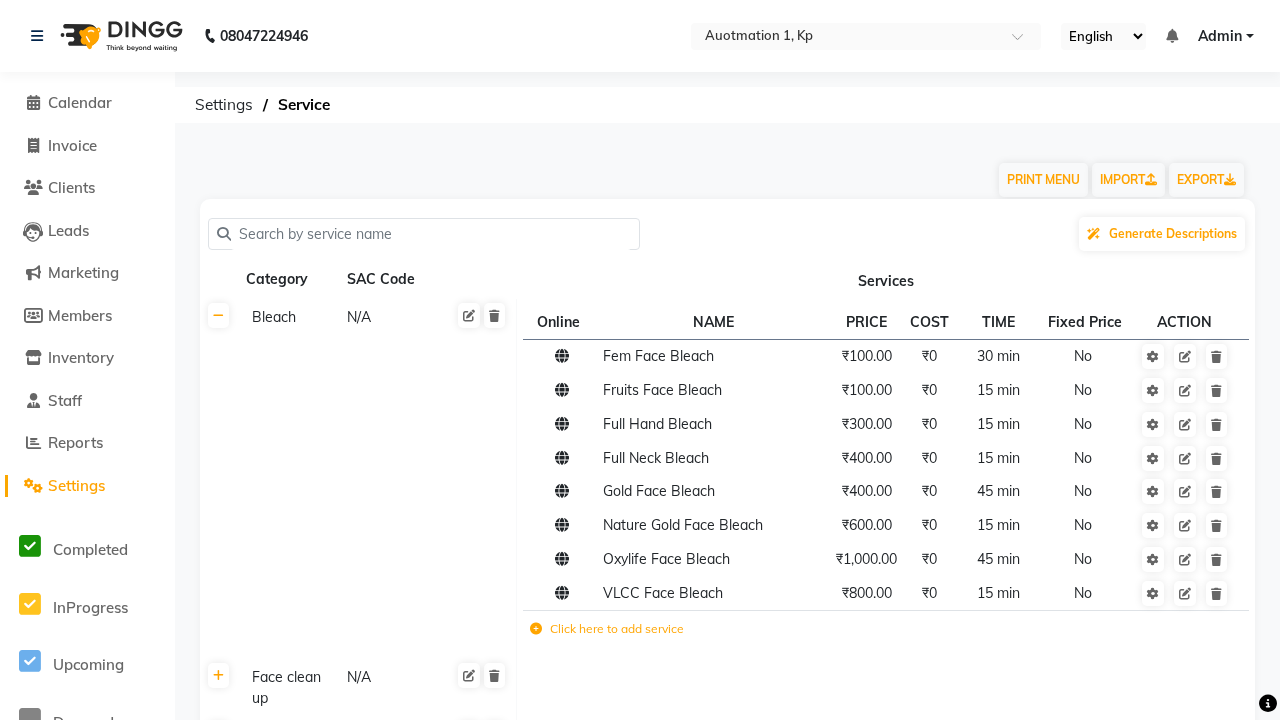 click 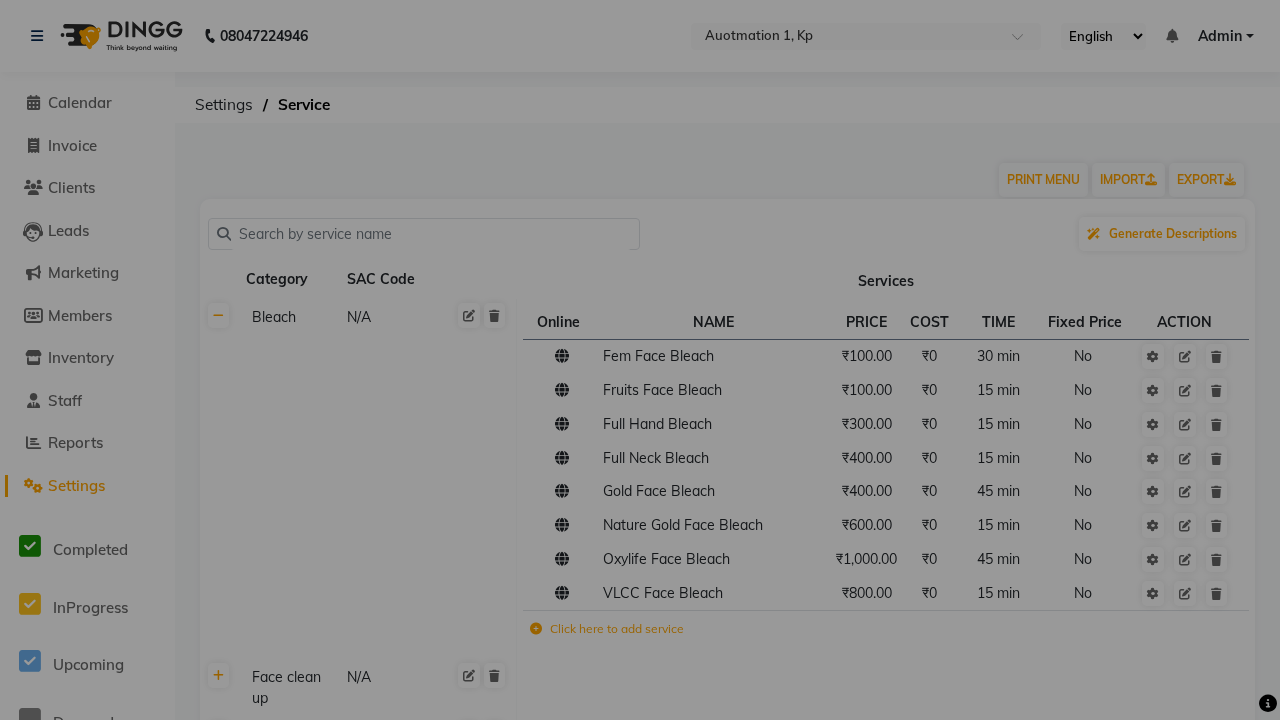 scroll, scrollTop: 2148, scrollLeft: 0, axis: vertical 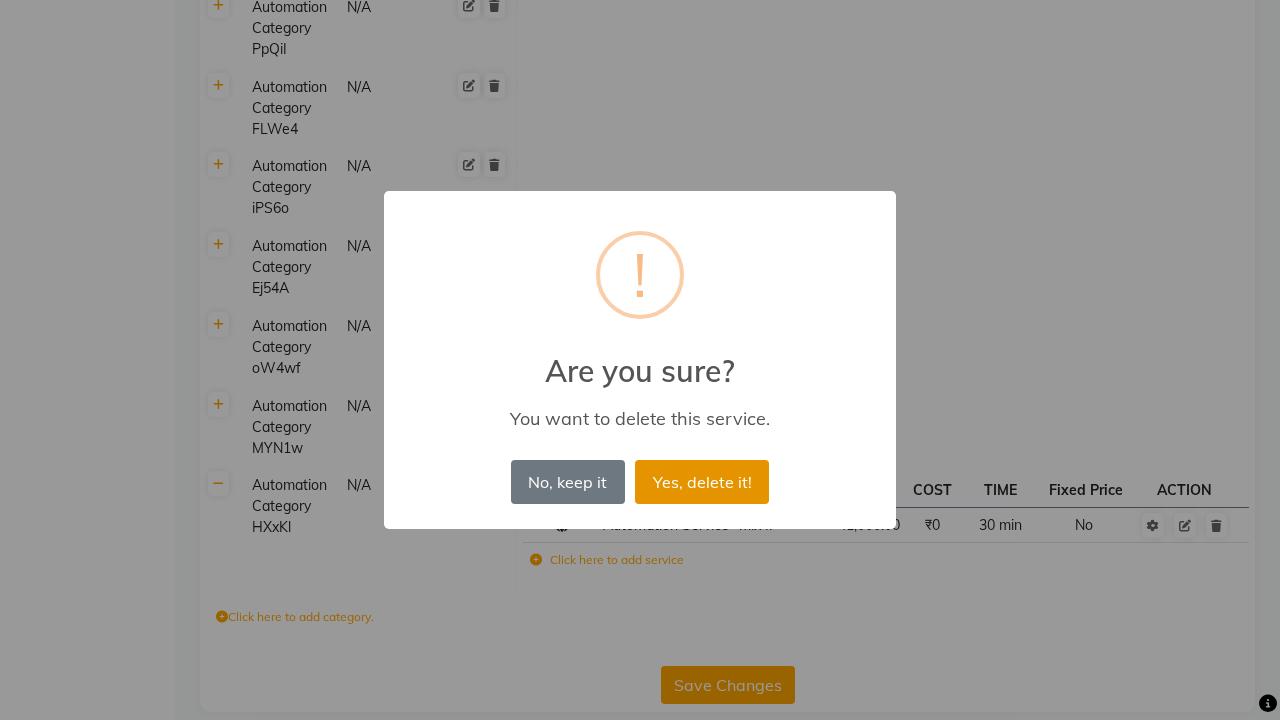 click on "Yes, delete it!" at bounding box center [702, 482] 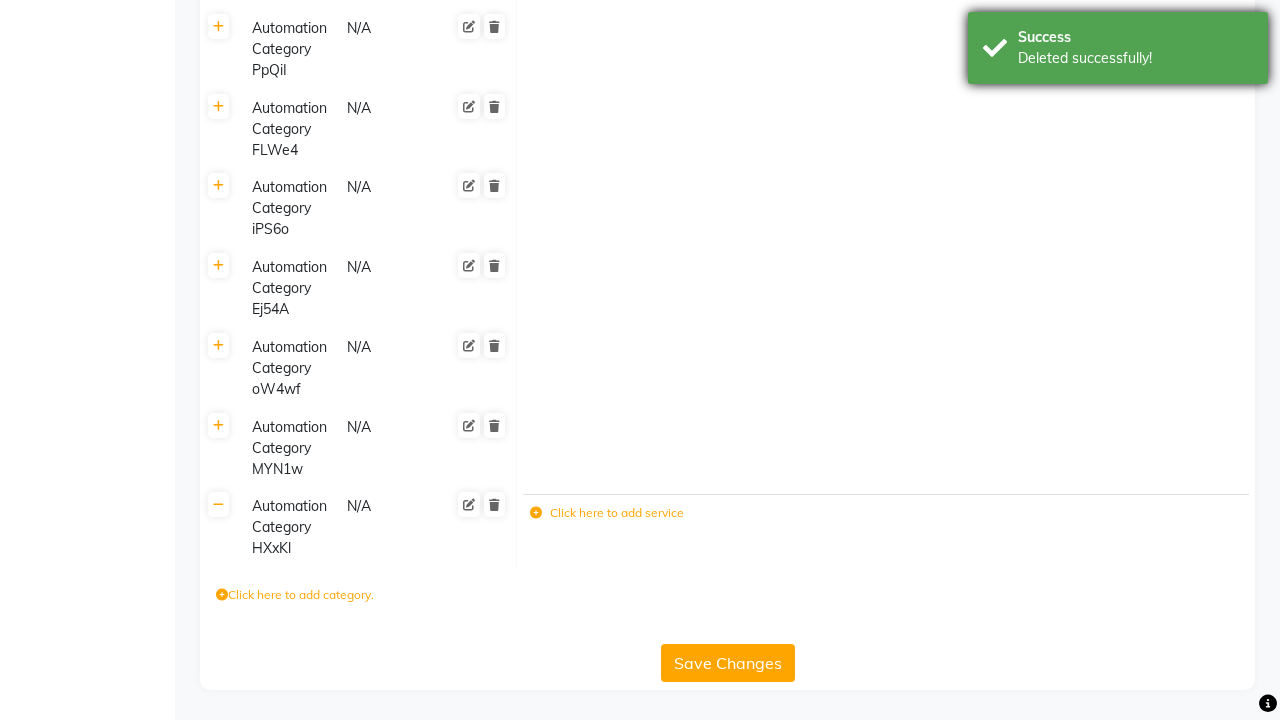 click on "Deleted successfully!" at bounding box center [1135, 58] 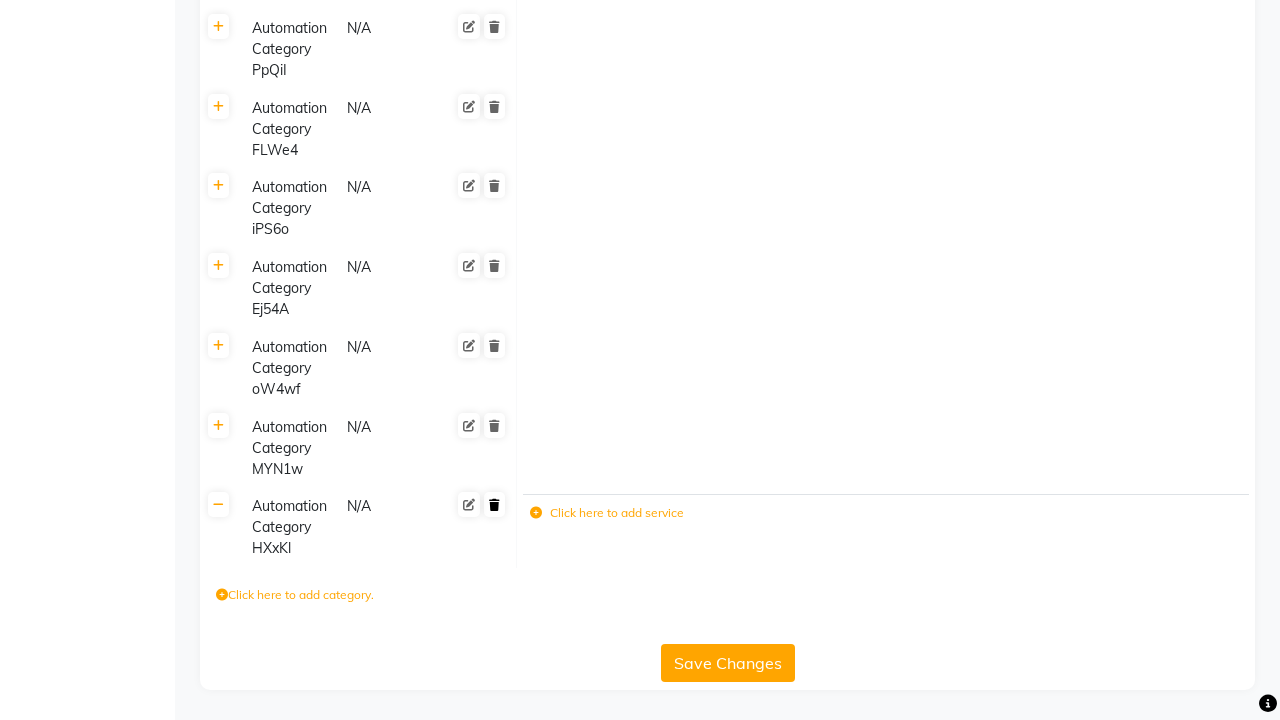 click 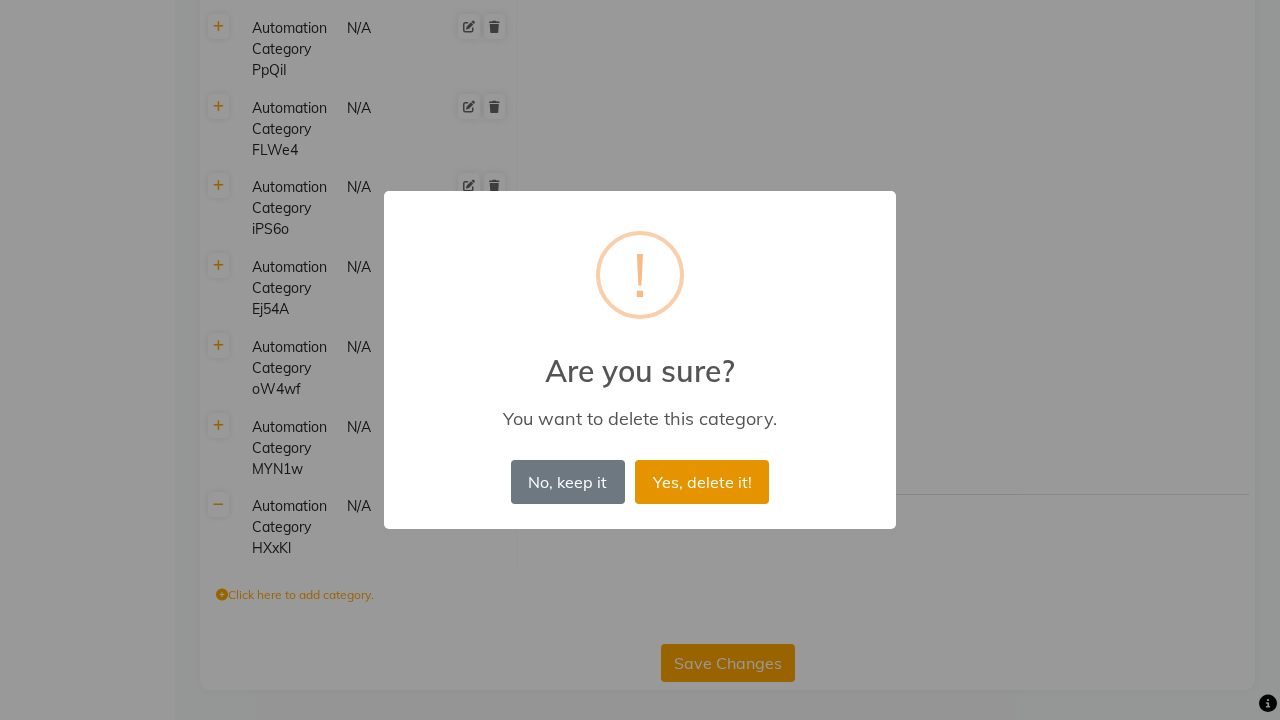 click on "Yes, delete it!" at bounding box center (702, 482) 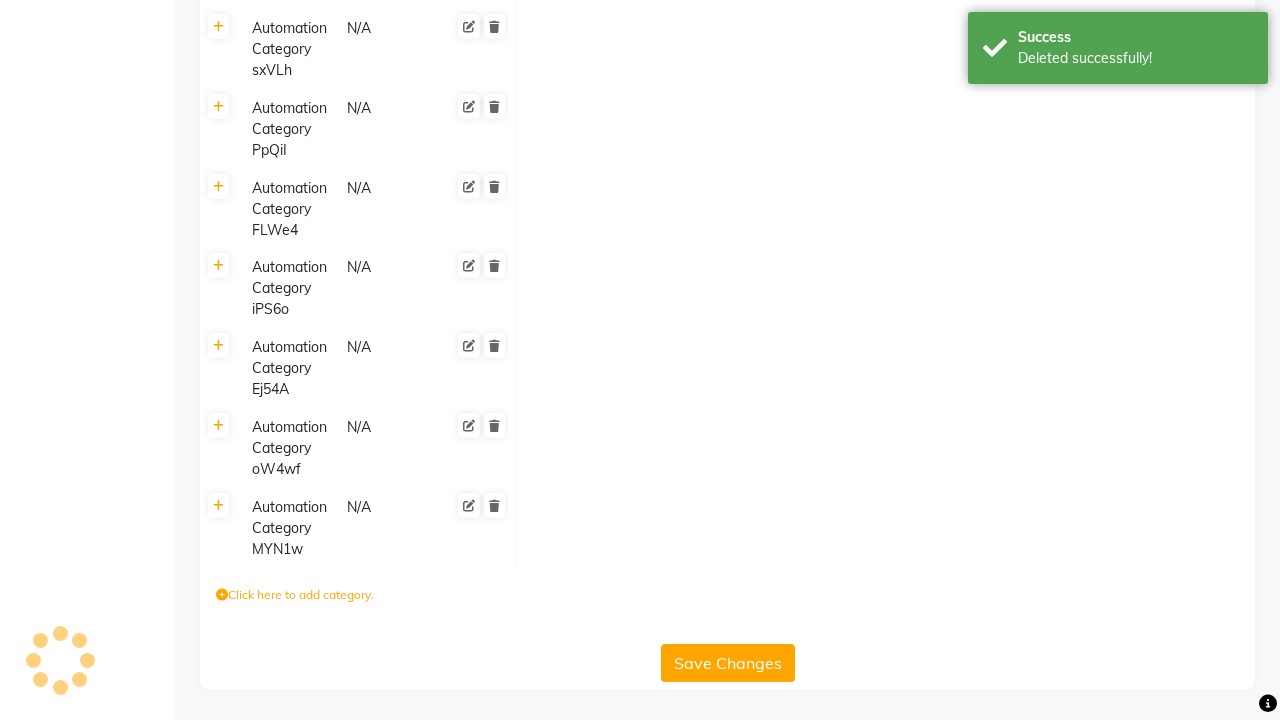 scroll, scrollTop: 2068, scrollLeft: 0, axis: vertical 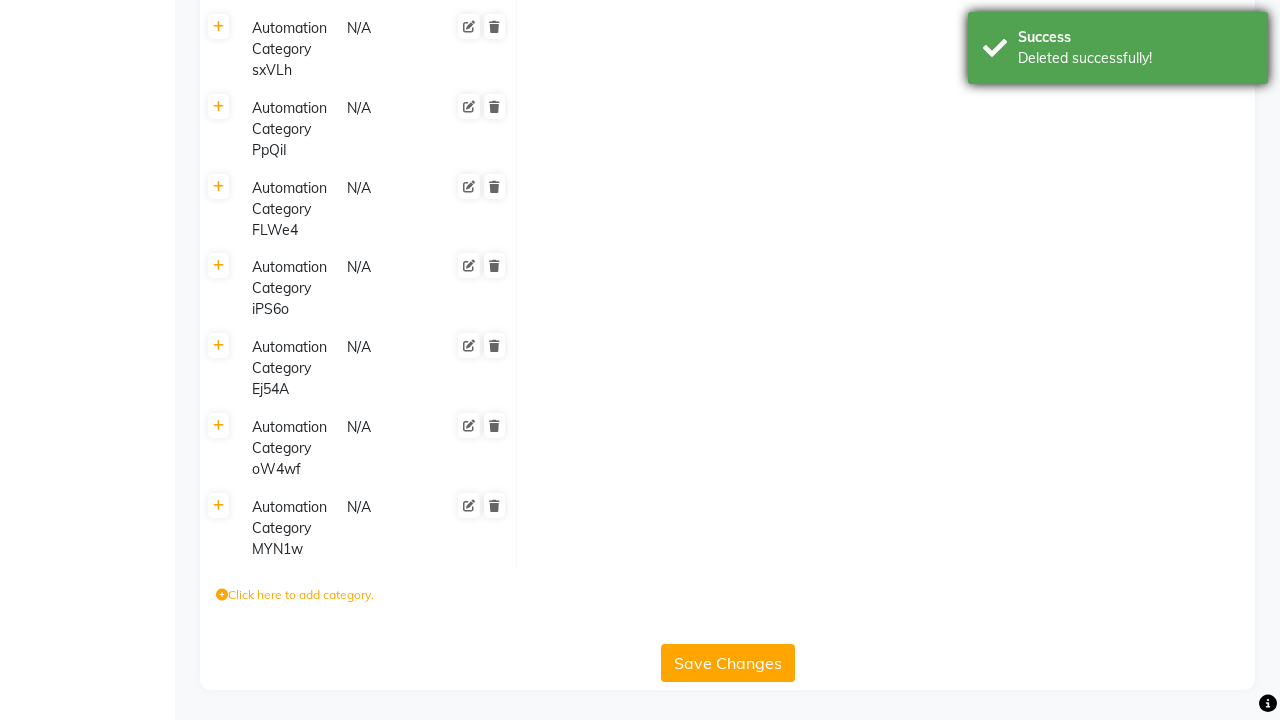 click on "Deleted successfully!" at bounding box center (1135, 58) 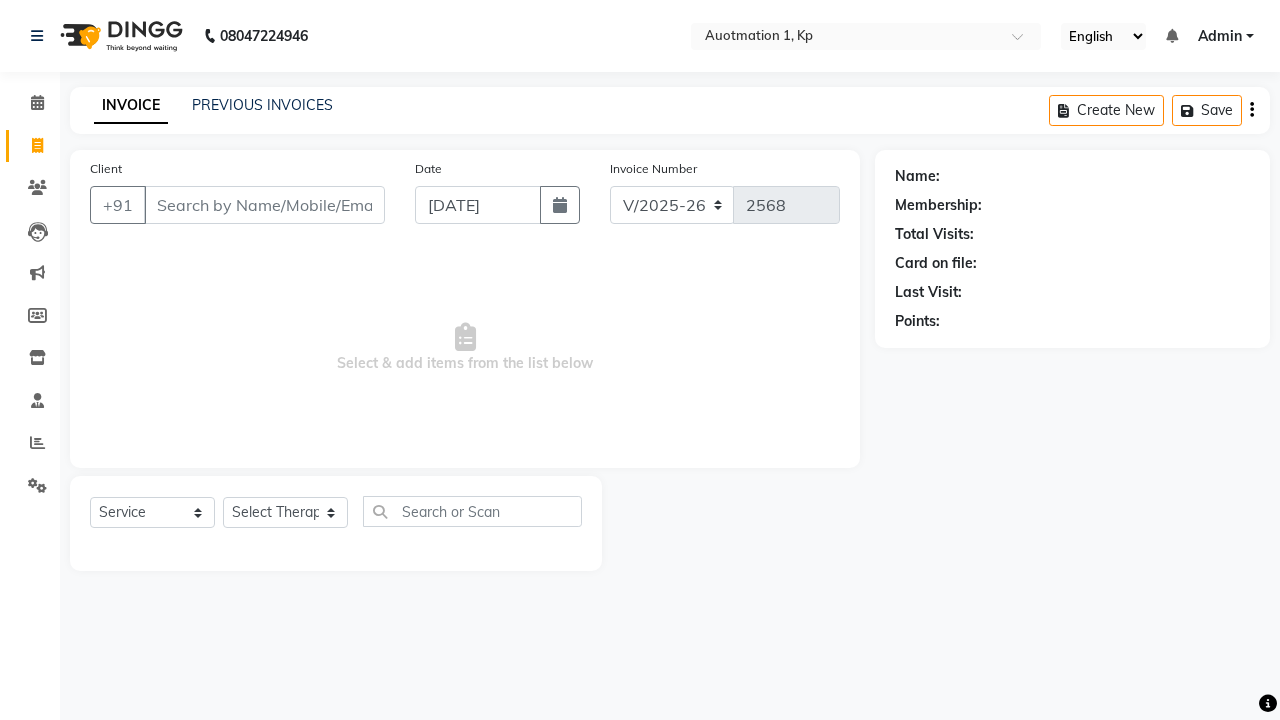 select on "150" 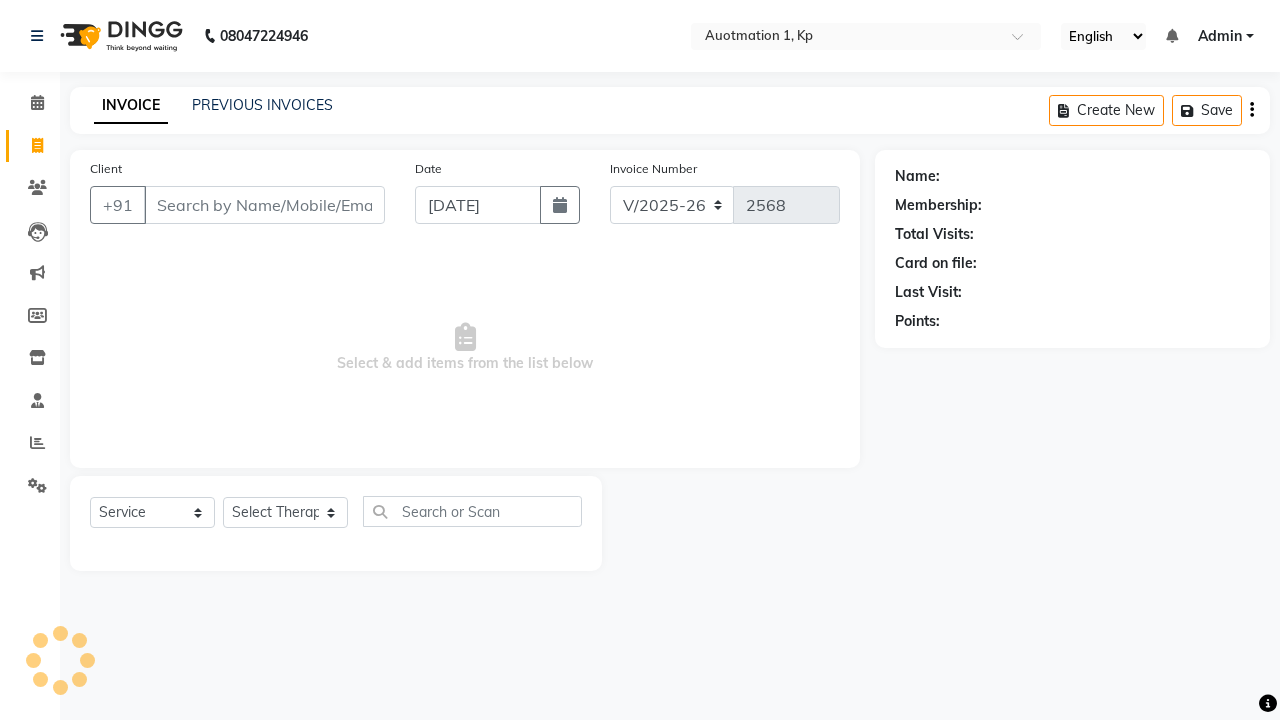 scroll, scrollTop: 0, scrollLeft: 0, axis: both 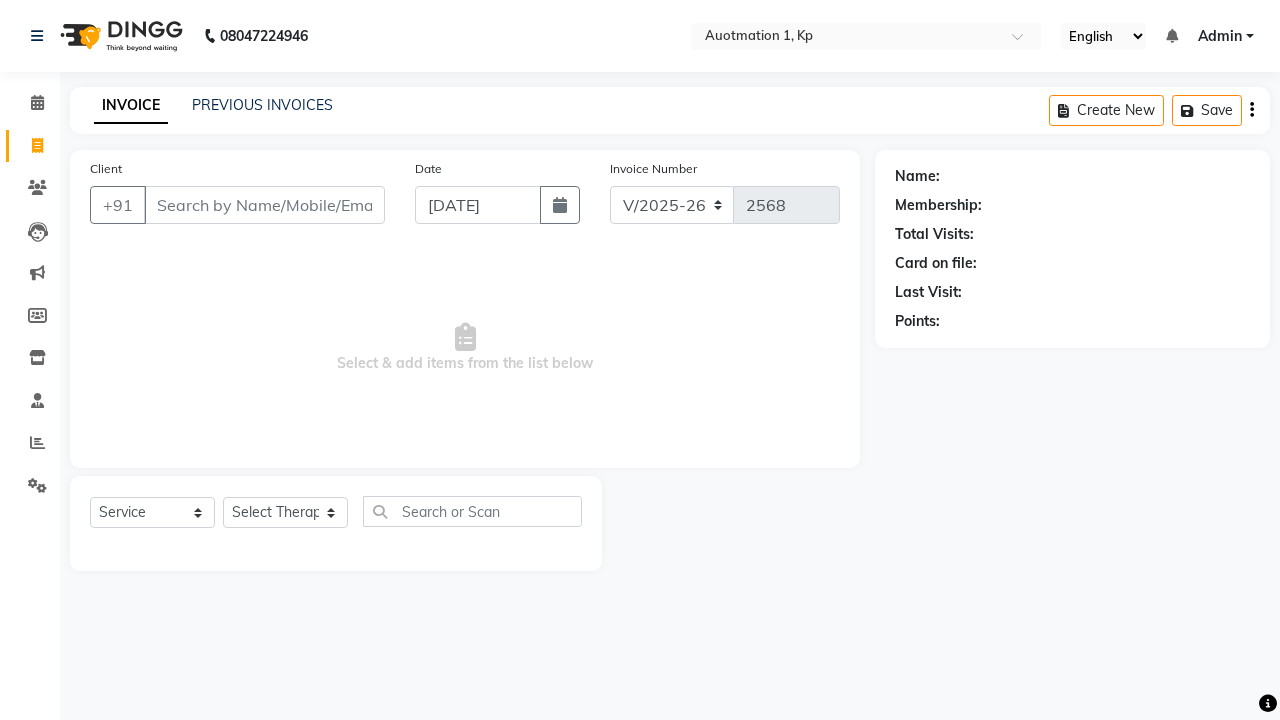 select on "2108" 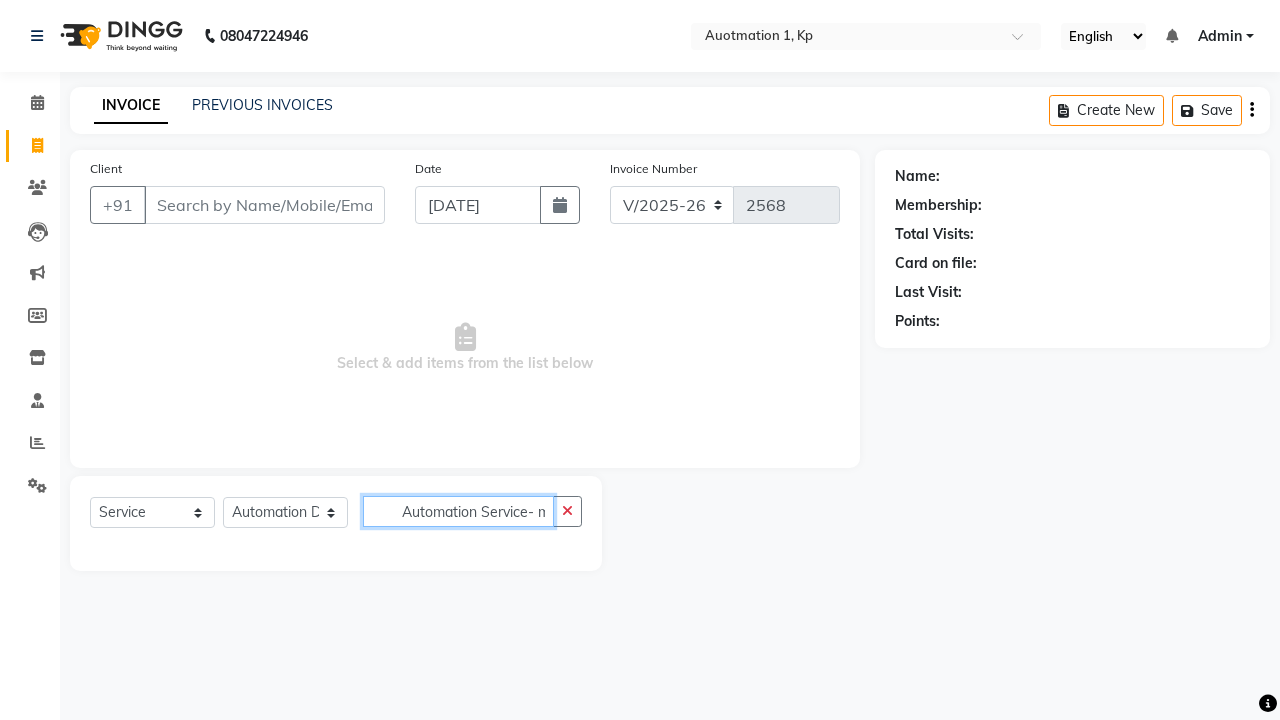 scroll, scrollTop: 0, scrollLeft: 4, axis: horizontal 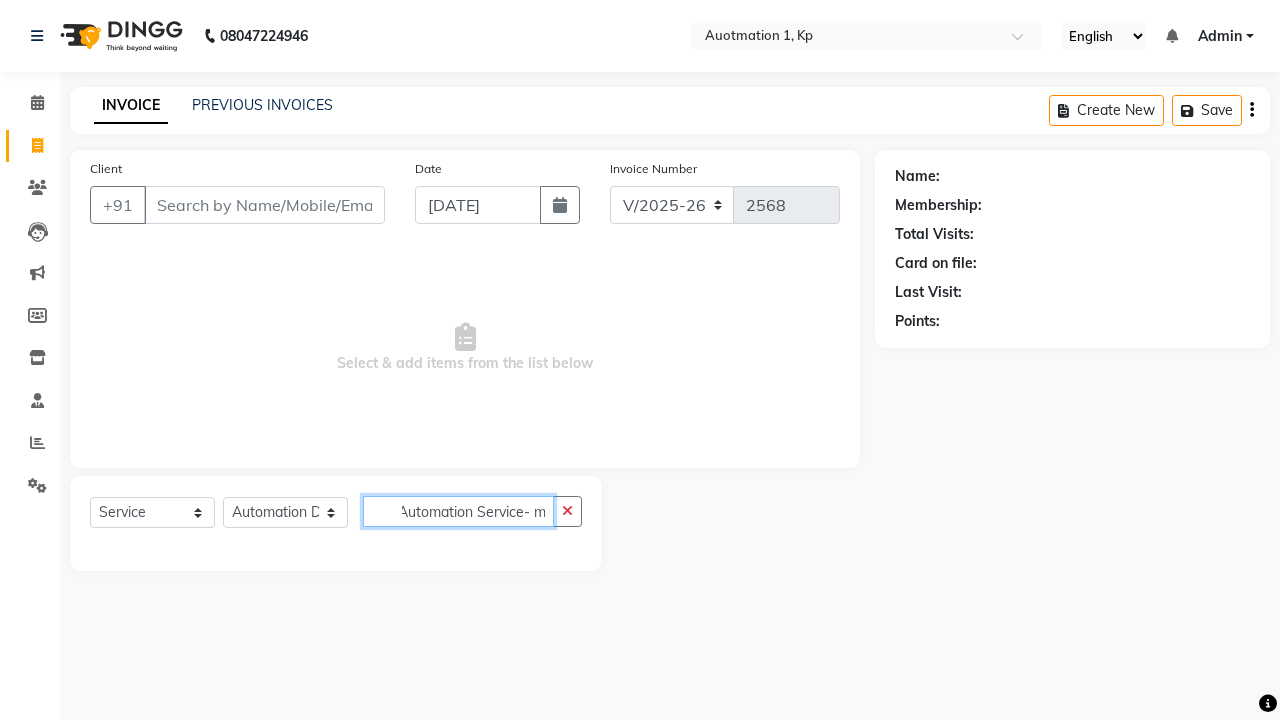 type on "Automation Service- mlx4P" 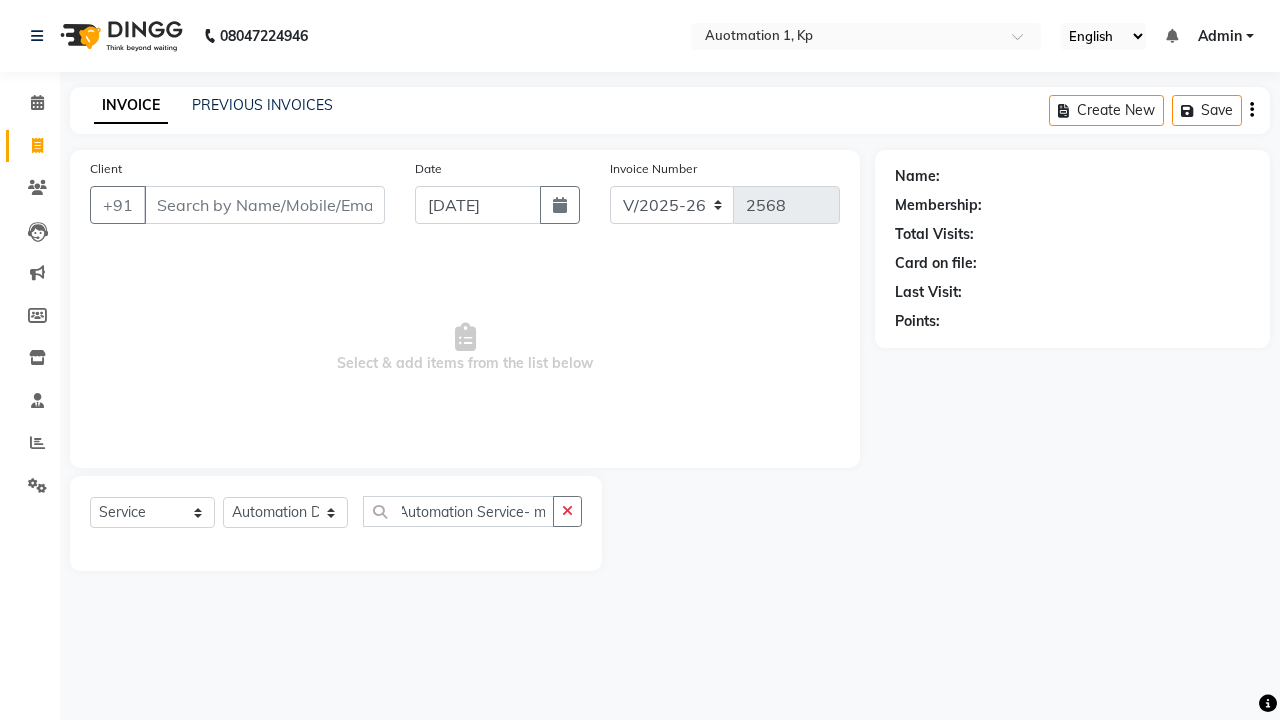 click on "Admin" at bounding box center [1220, 36] 